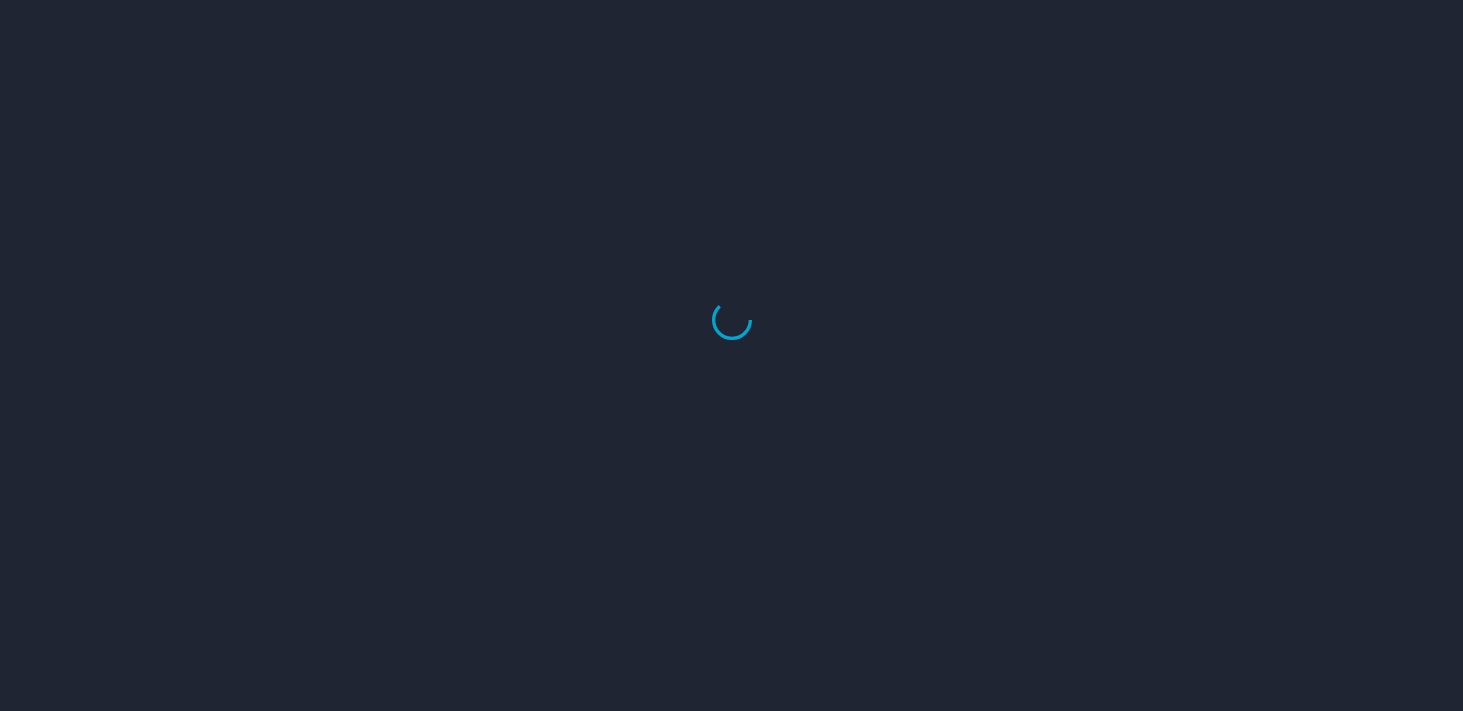 scroll, scrollTop: 0, scrollLeft: 0, axis: both 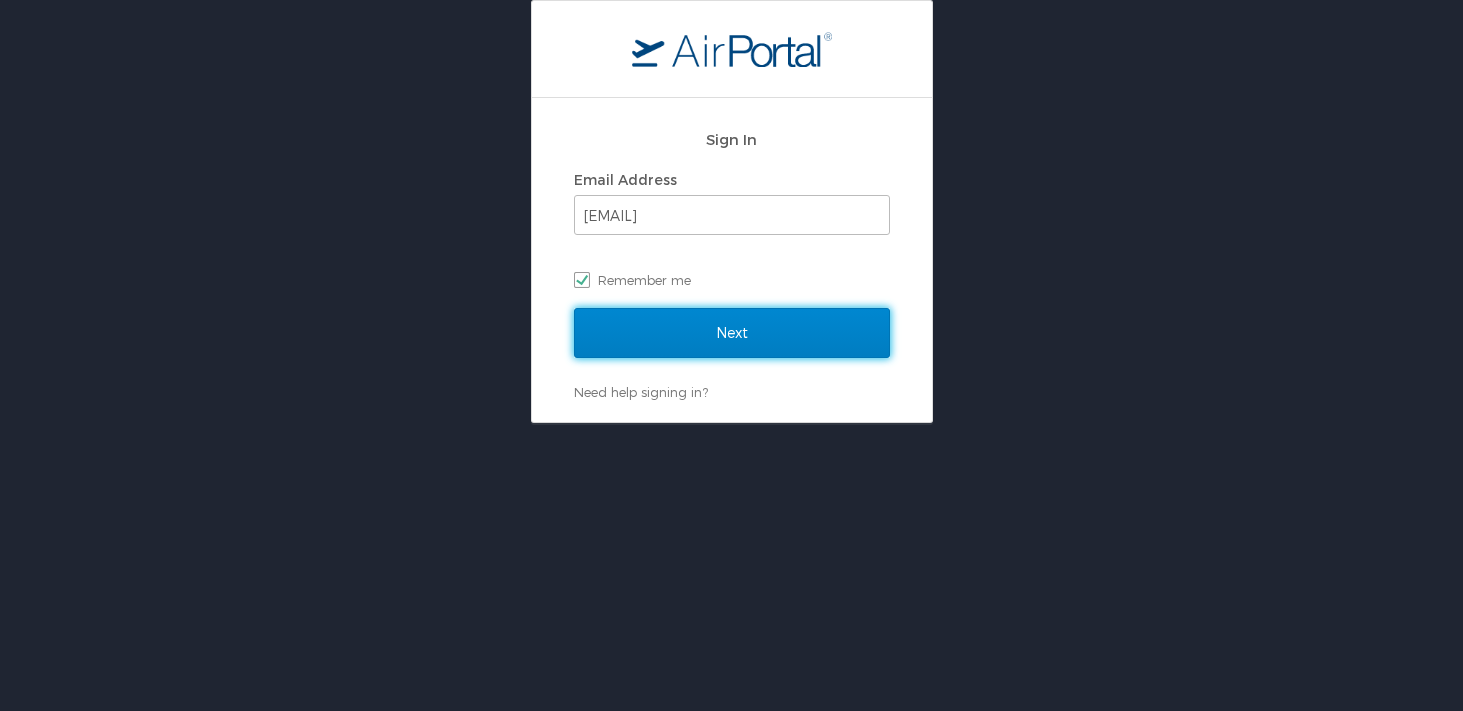 click on "Next" at bounding box center (732, 333) 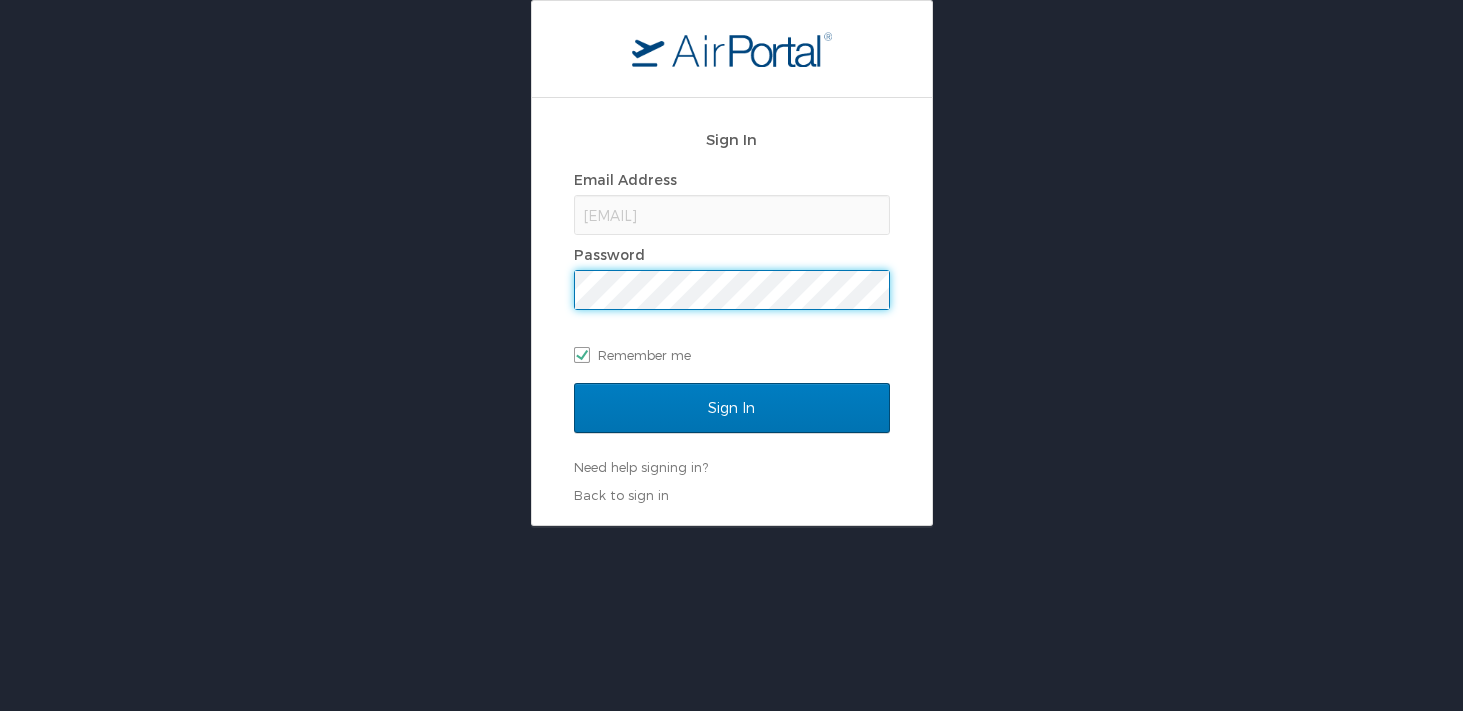 scroll, scrollTop: 0, scrollLeft: 0, axis: both 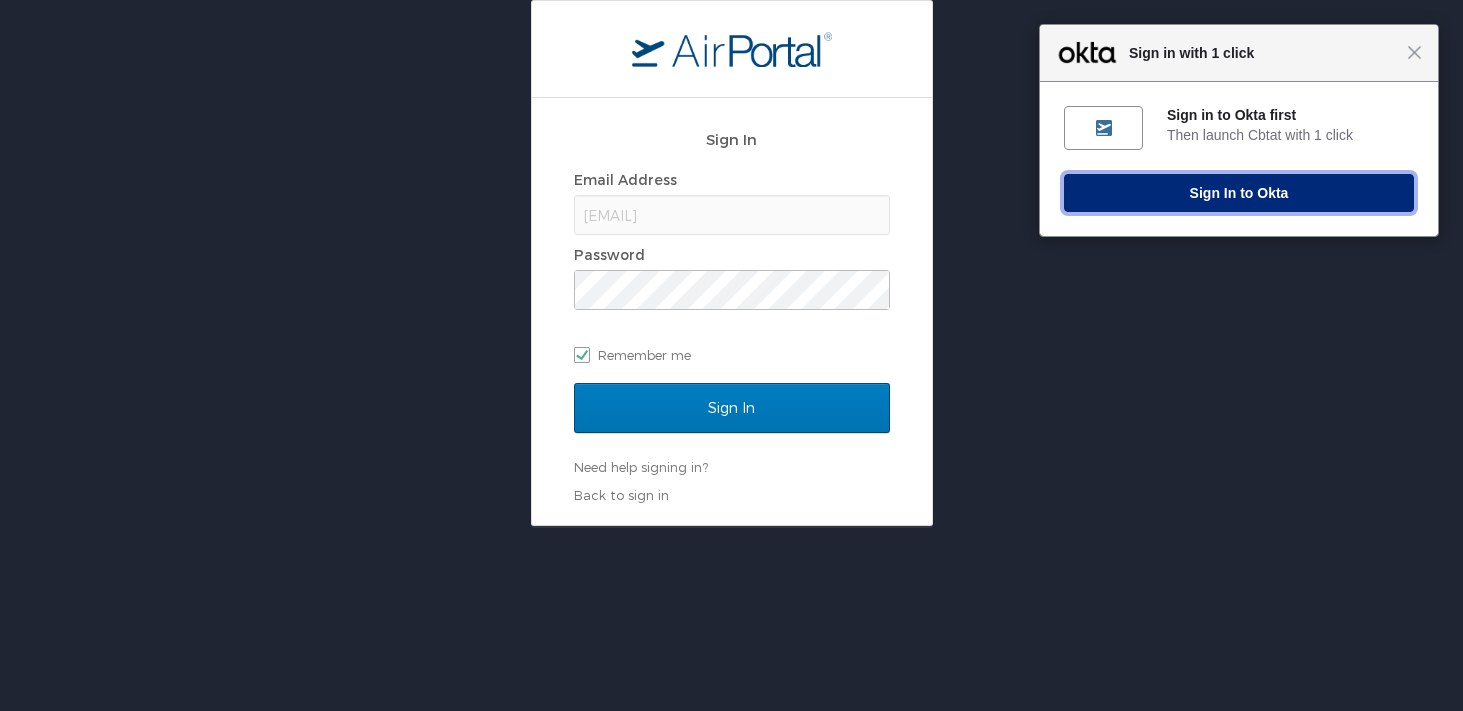 click on "Sign In to Okta" at bounding box center (1239, 193) 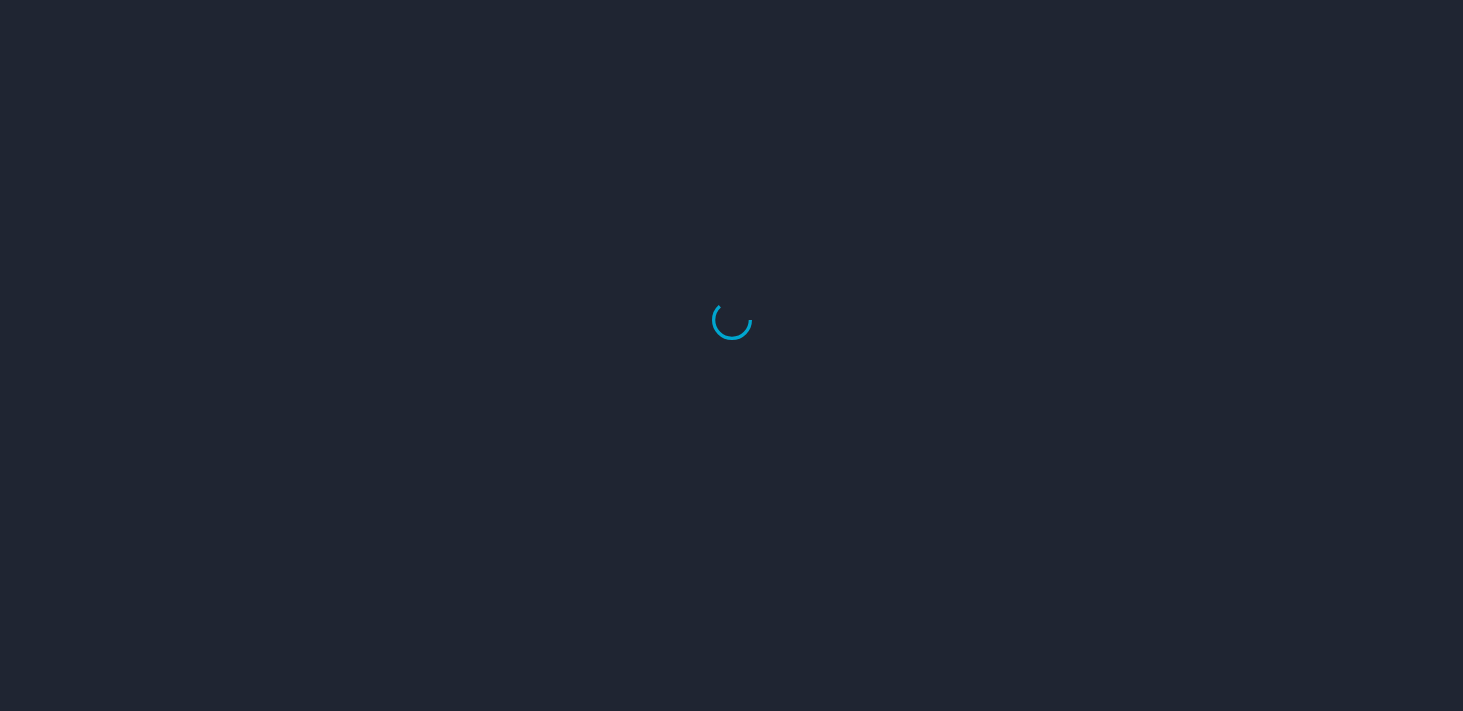 scroll, scrollTop: 0, scrollLeft: 0, axis: both 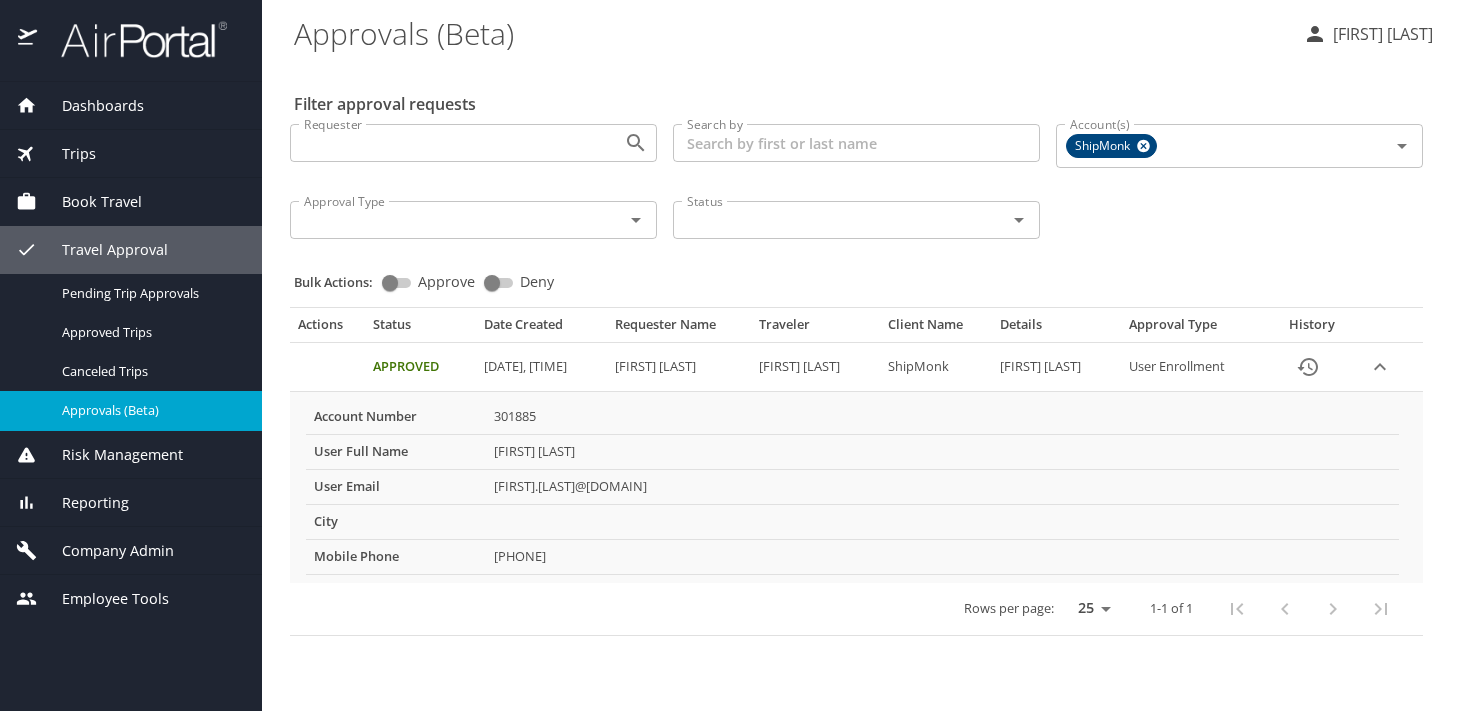 click on "Company Admin" at bounding box center (105, 551) 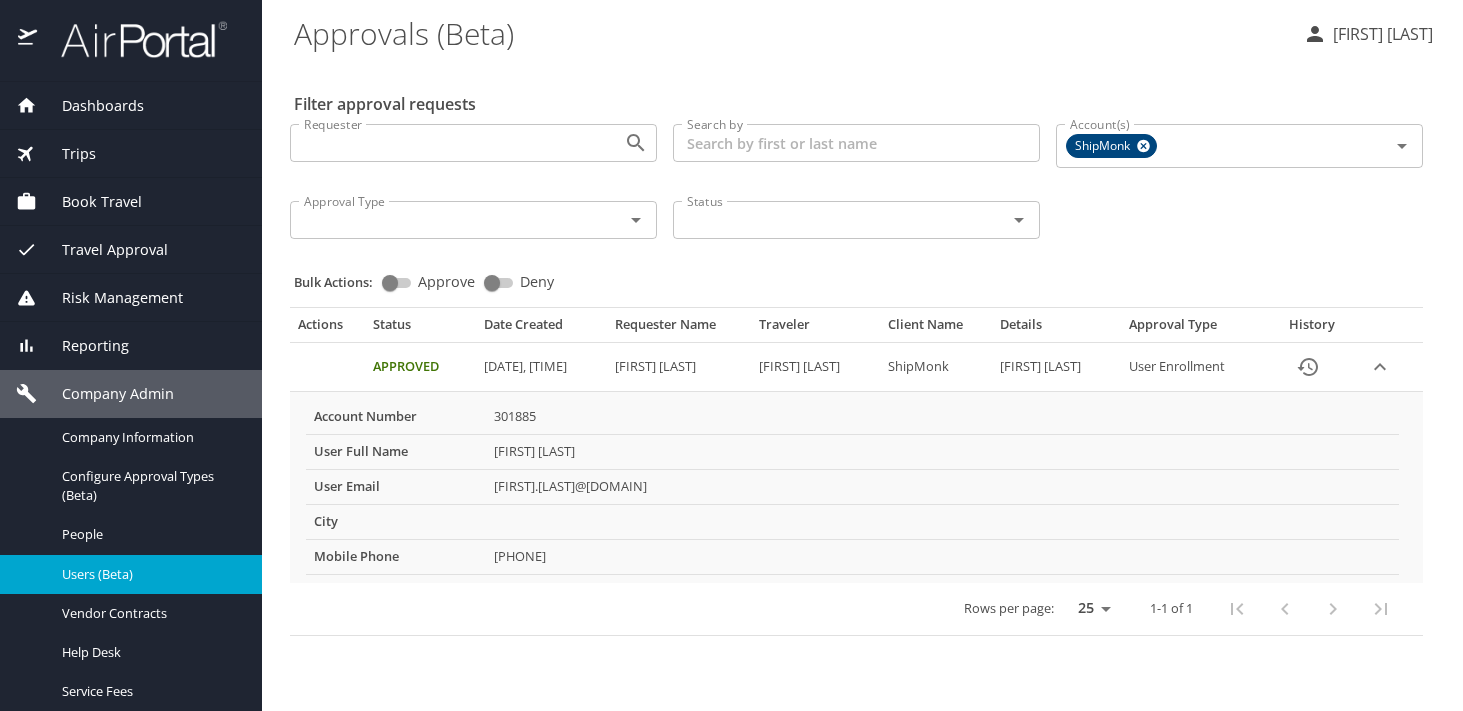 click on "Users (Beta)" at bounding box center (150, 574) 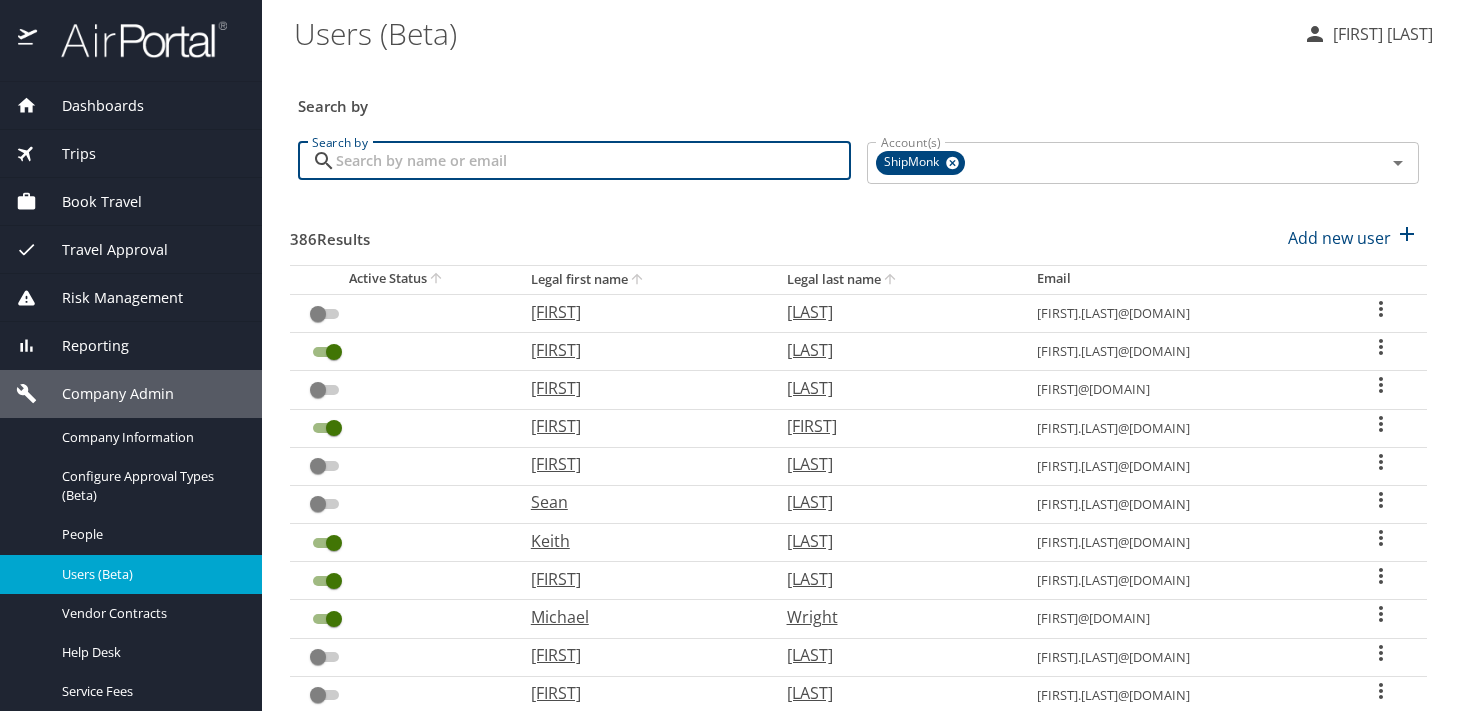 click on "Search by" at bounding box center [593, 161] 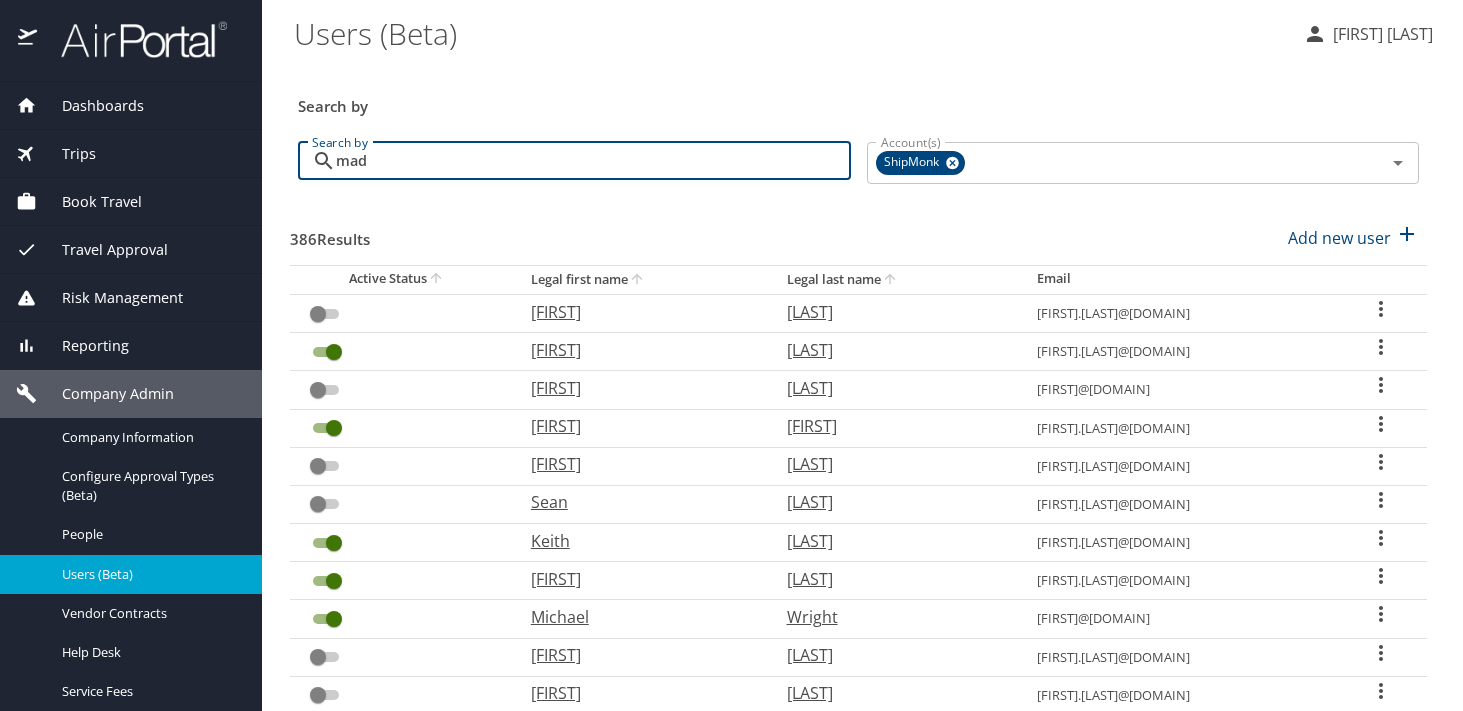 type on "mad" 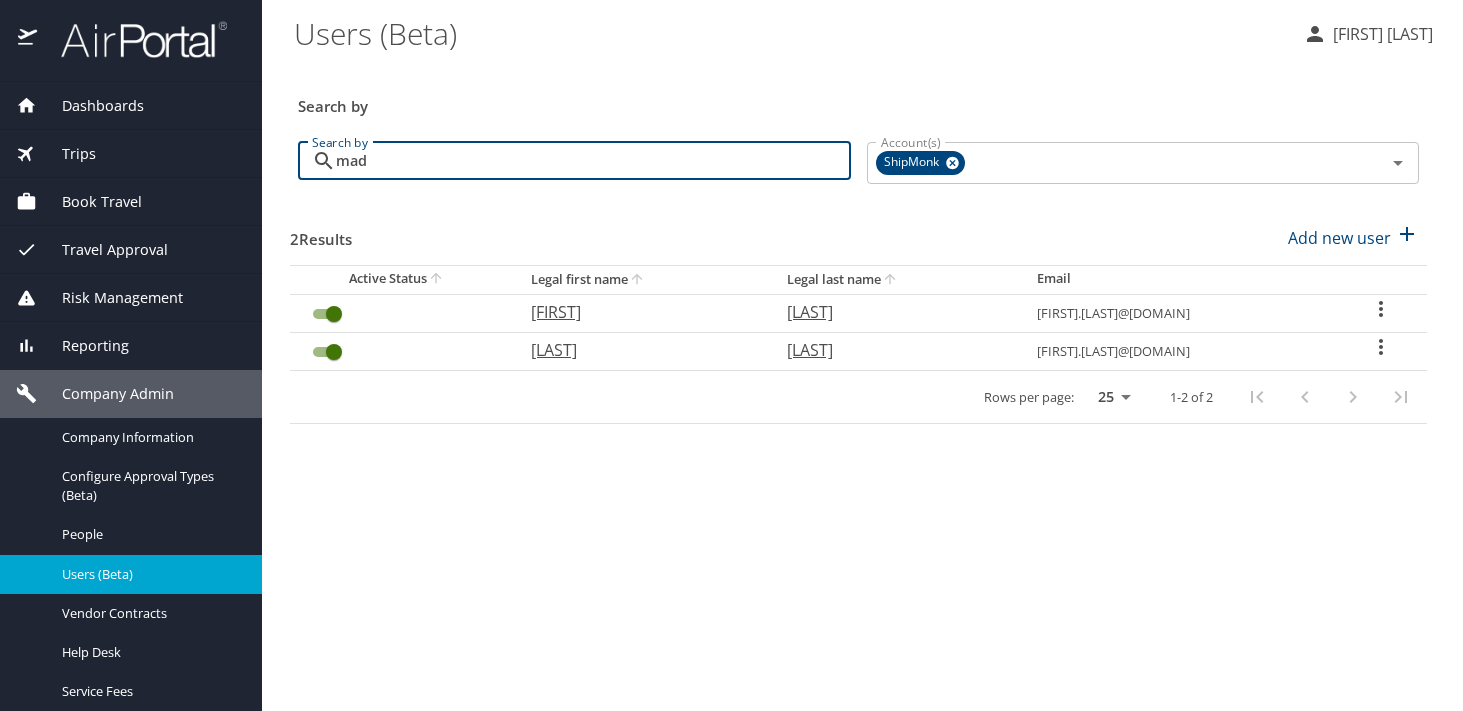 click on "[LAST]" at bounding box center [892, 312] 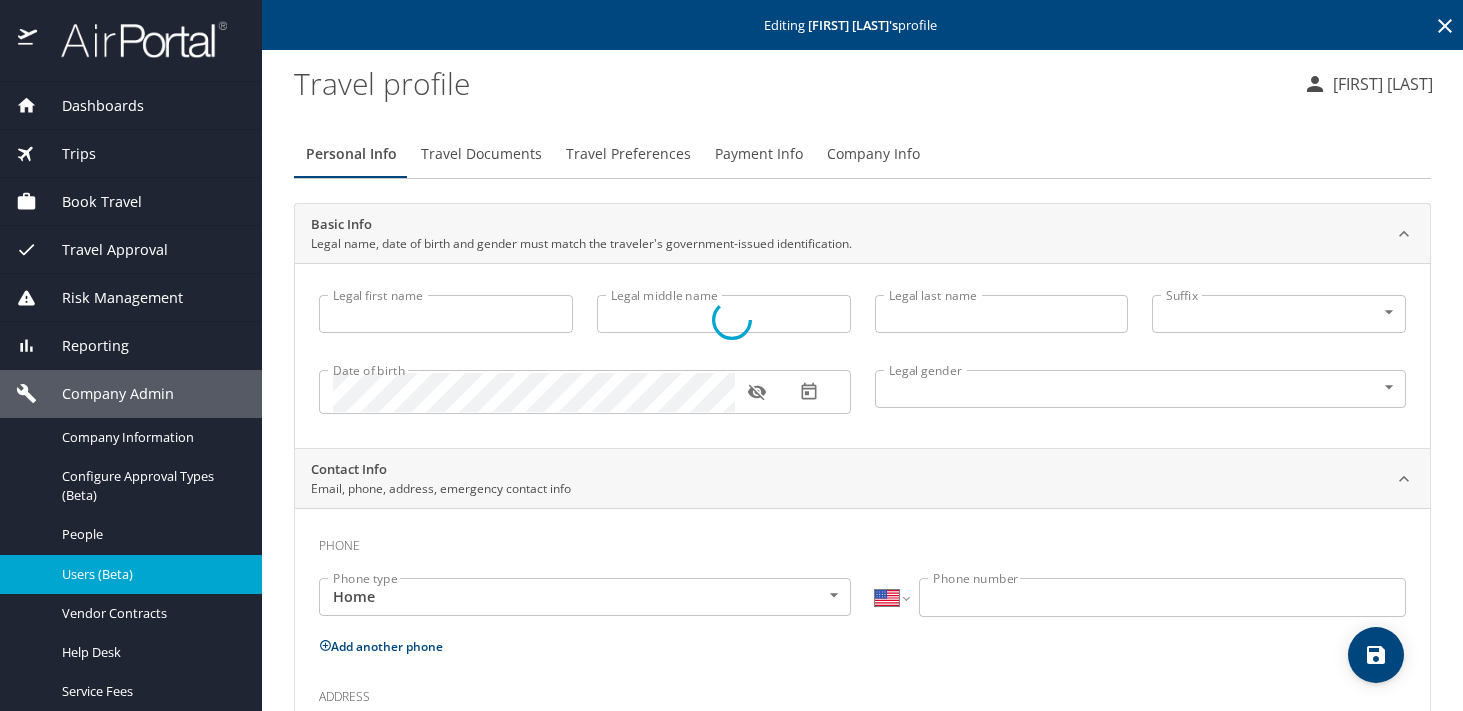 type on "[FIRST]" 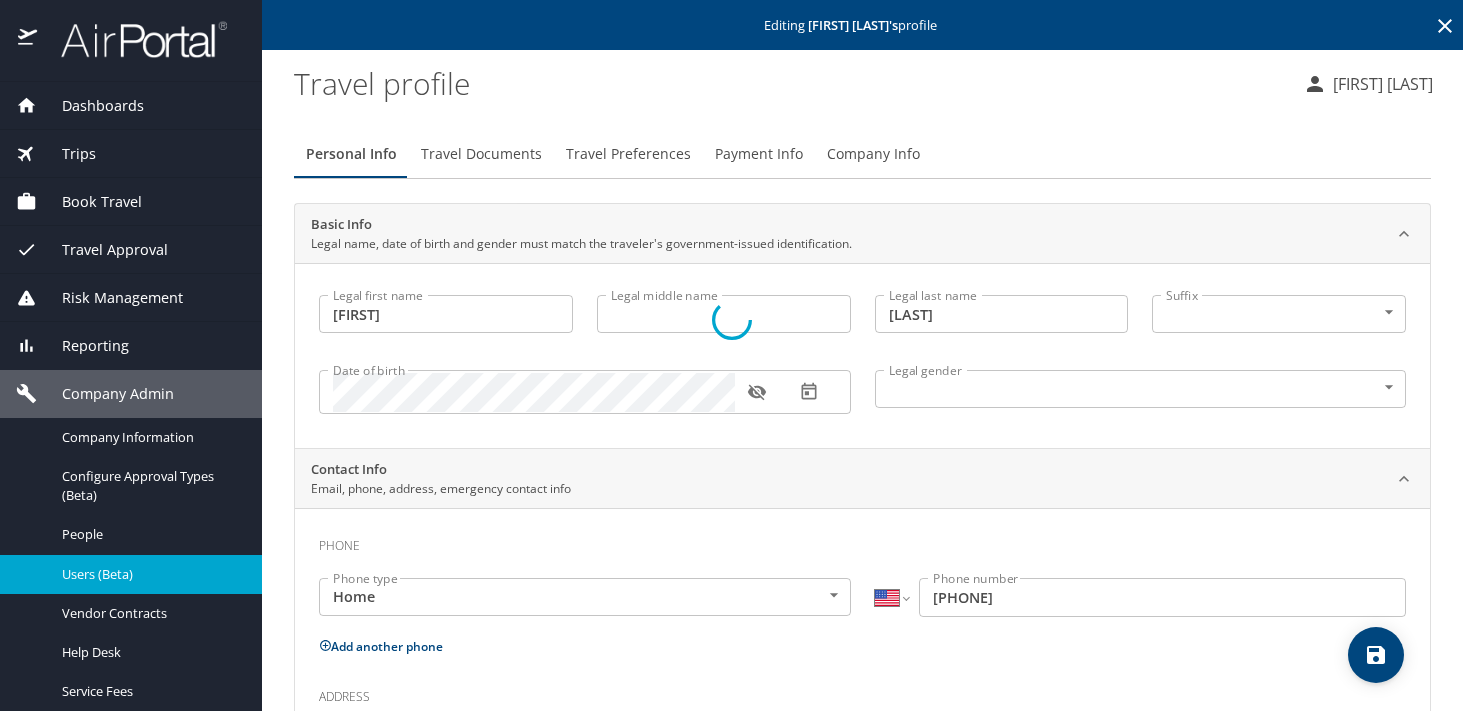 select on "US" 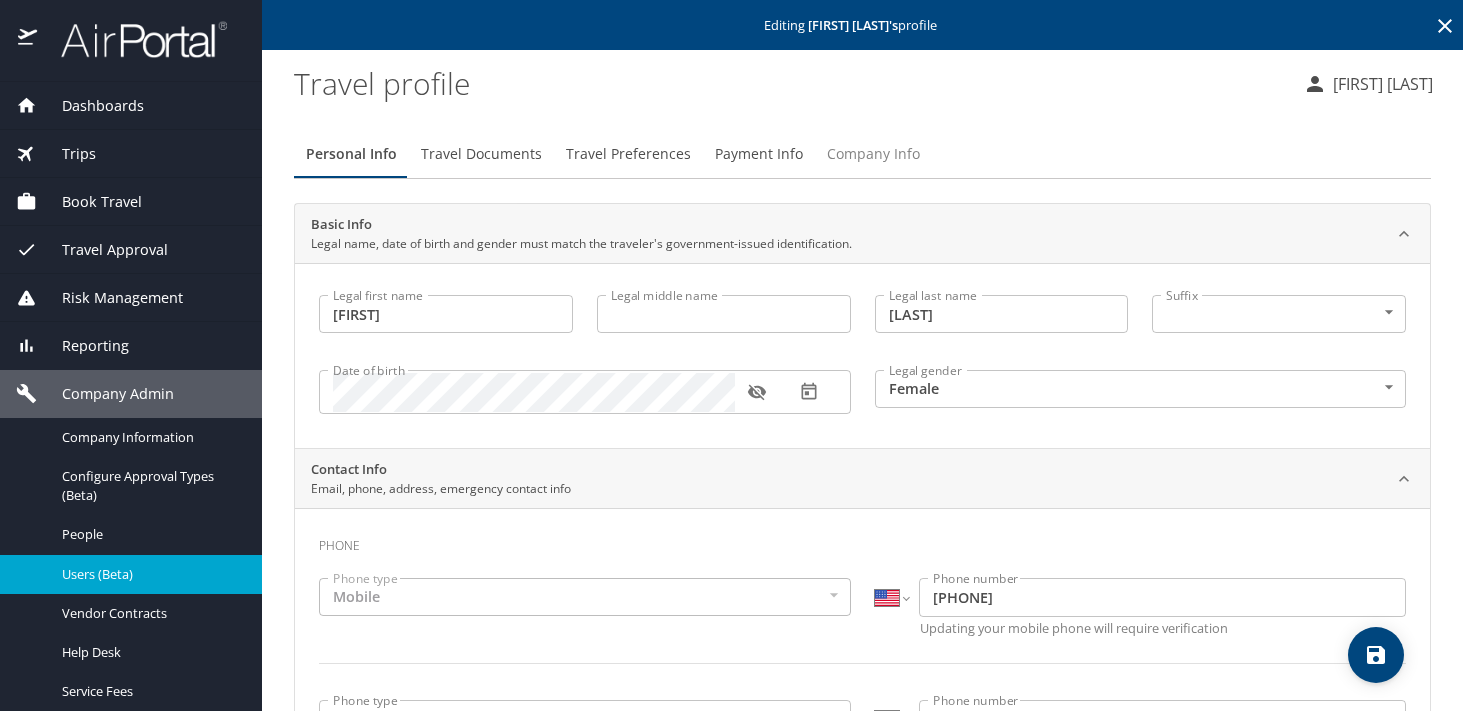 click on "Company Info" at bounding box center [873, 154] 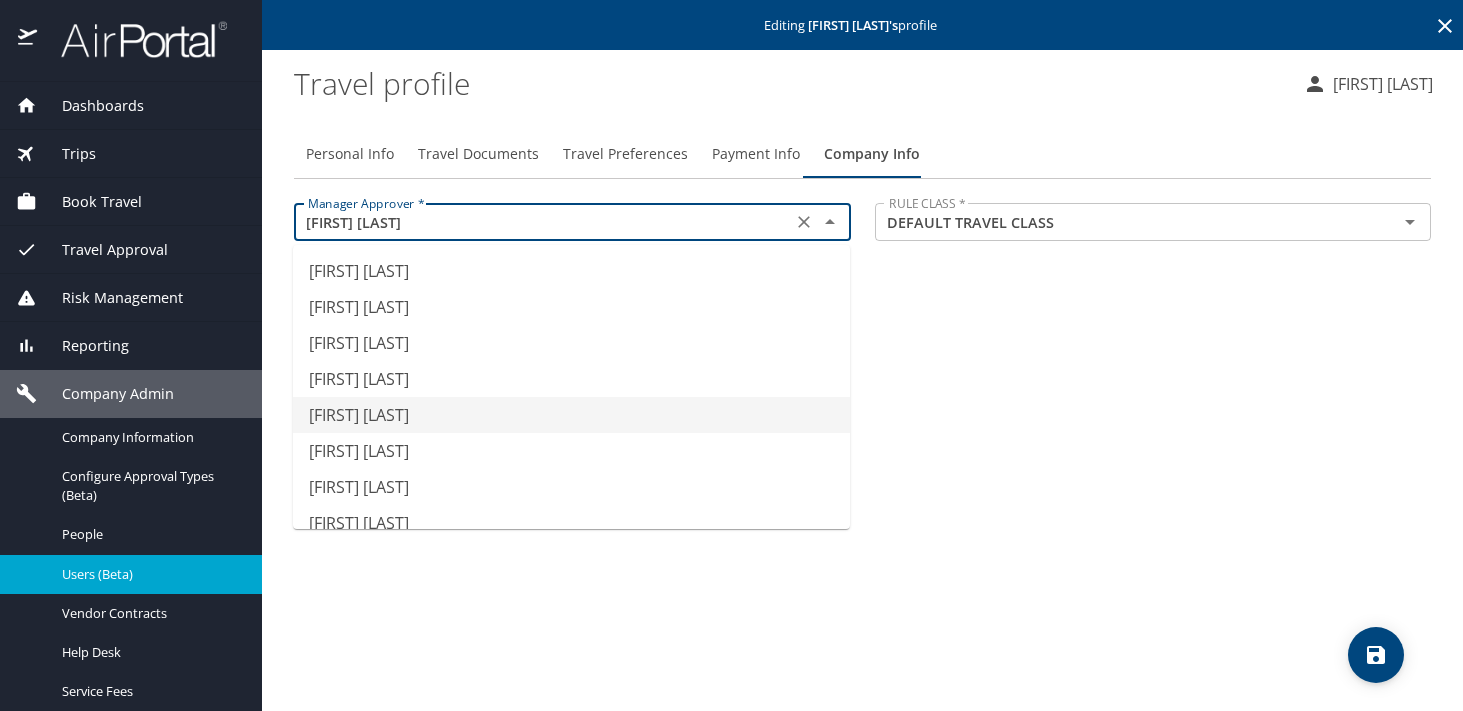 click on "[FIRST] [LAST]" at bounding box center (543, 222) 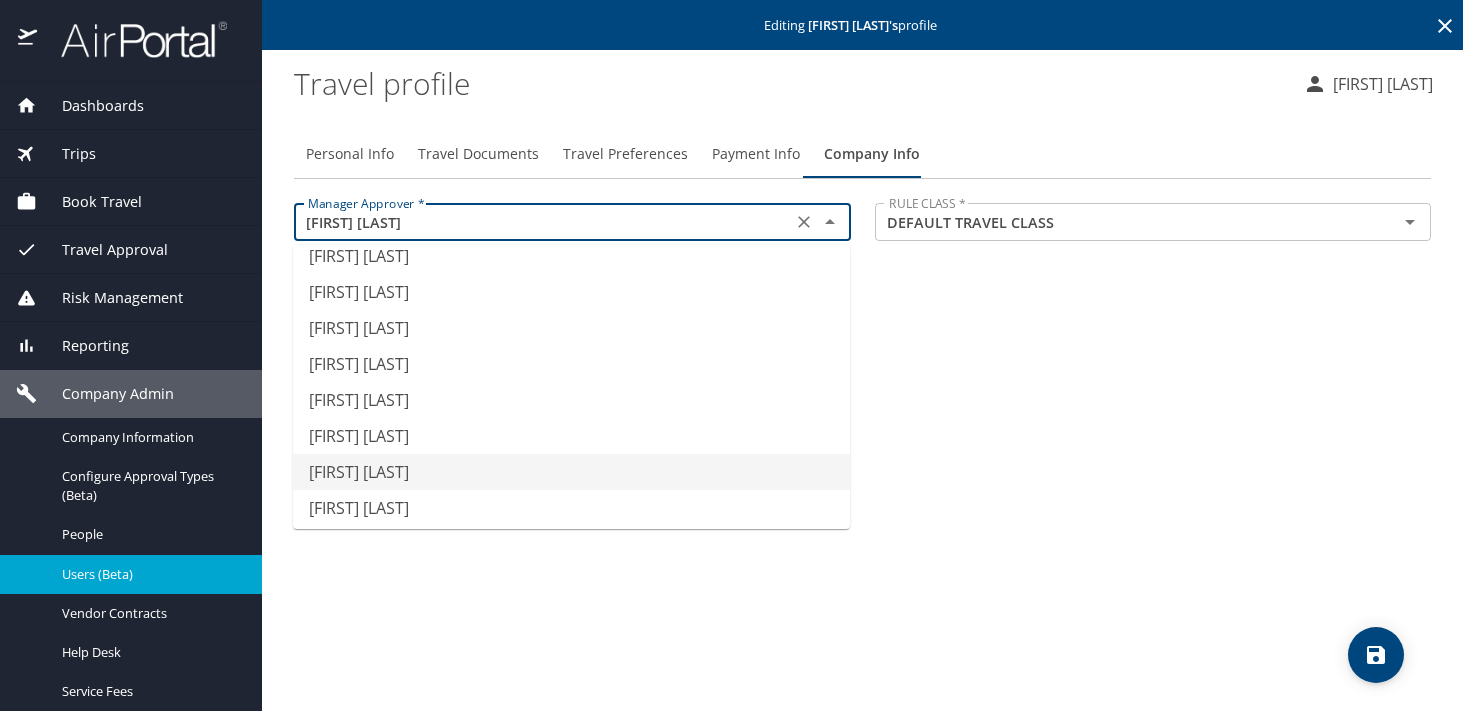 scroll, scrollTop: 621, scrollLeft: 0, axis: vertical 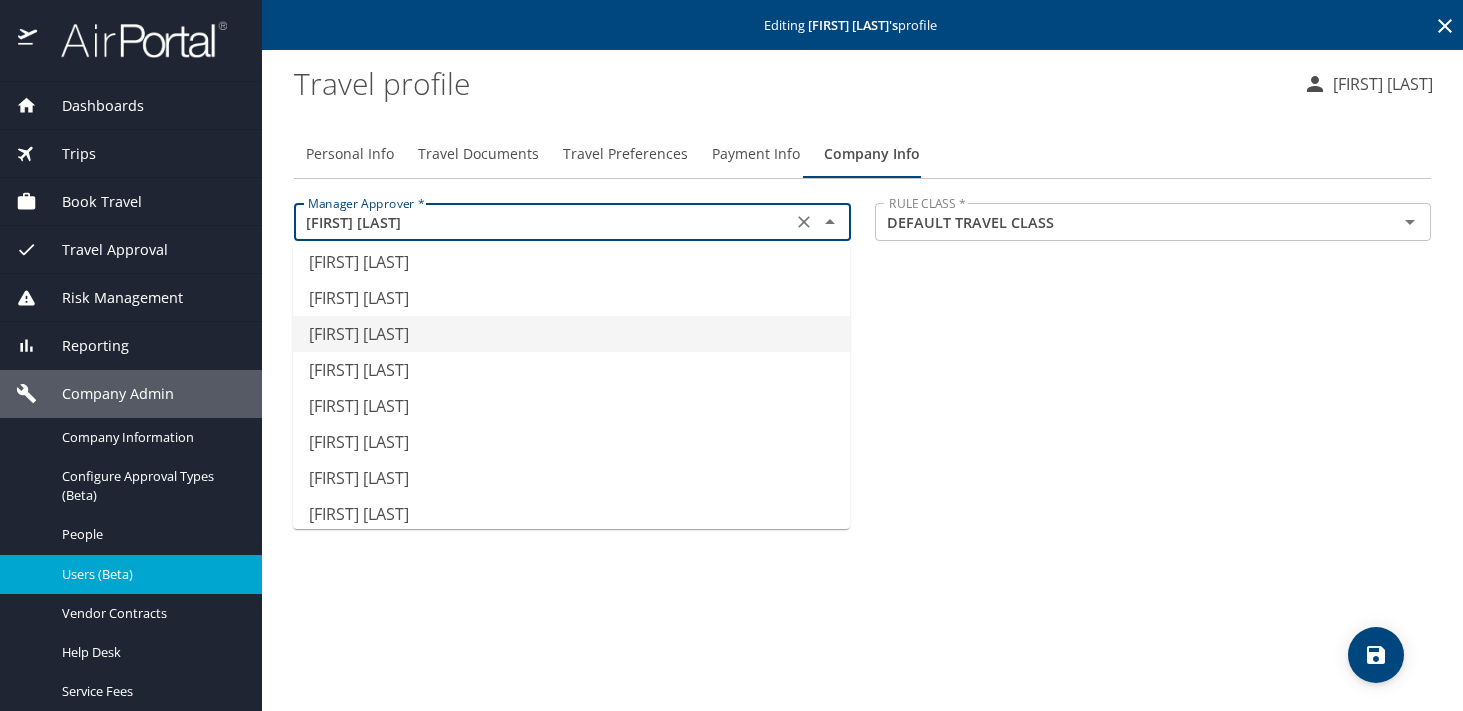 click on "[FIRST] [LAST]" at bounding box center [571, 334] 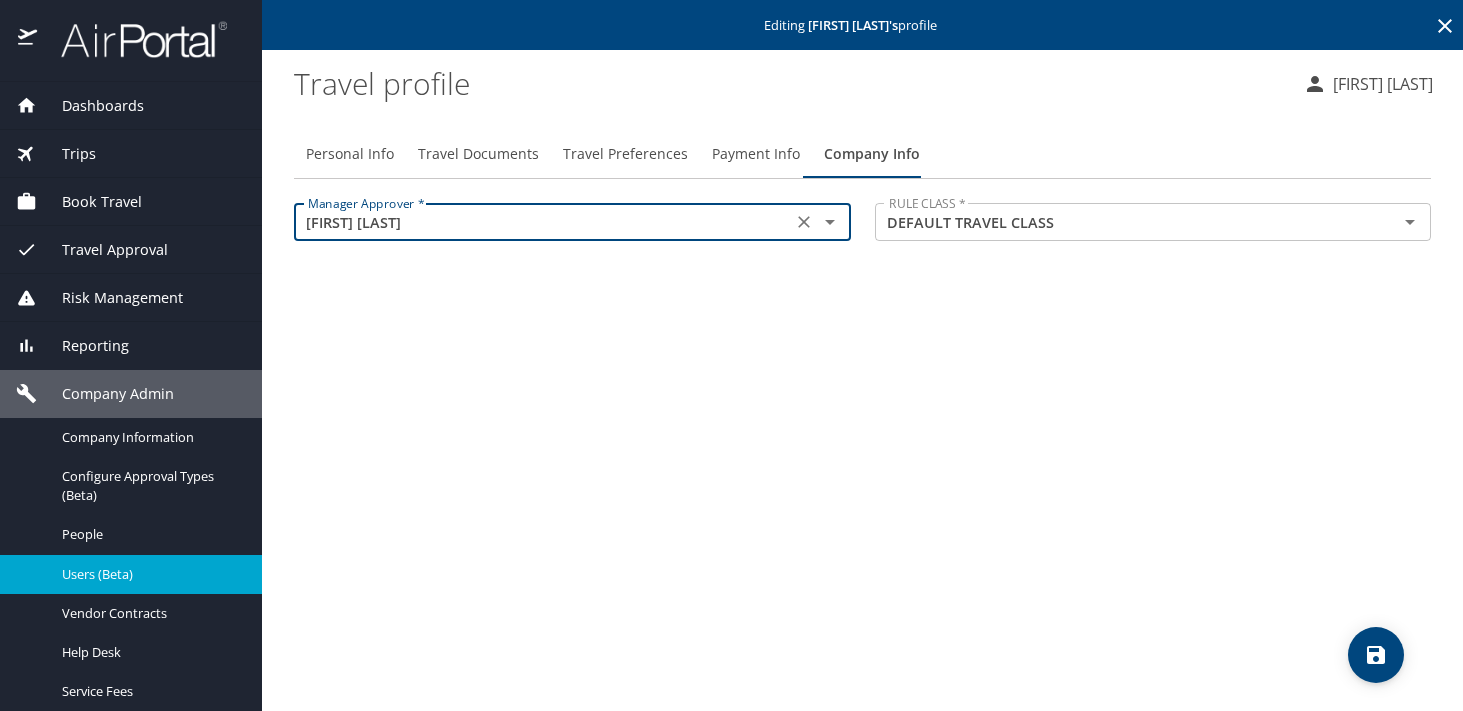 click on "Personal Info" at bounding box center [350, 154] 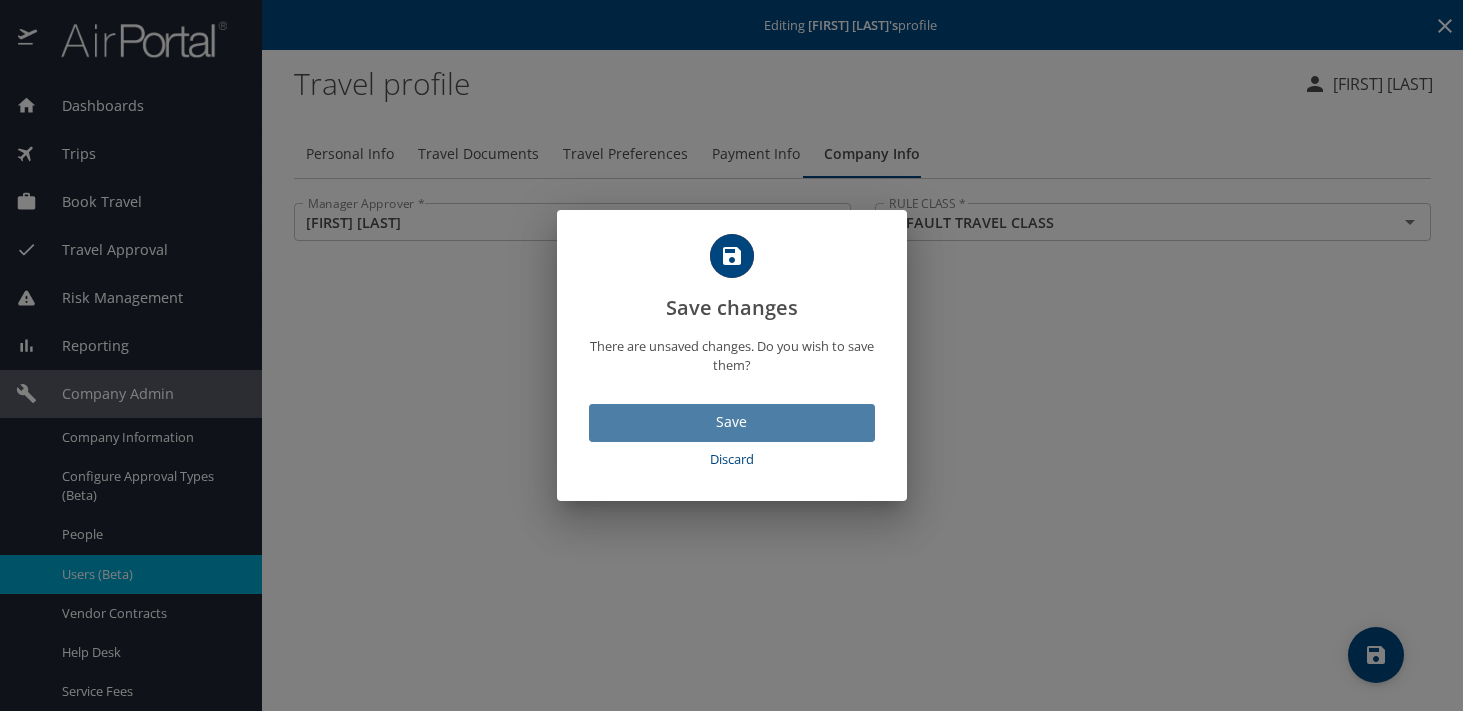 click on "Save" at bounding box center [732, 422] 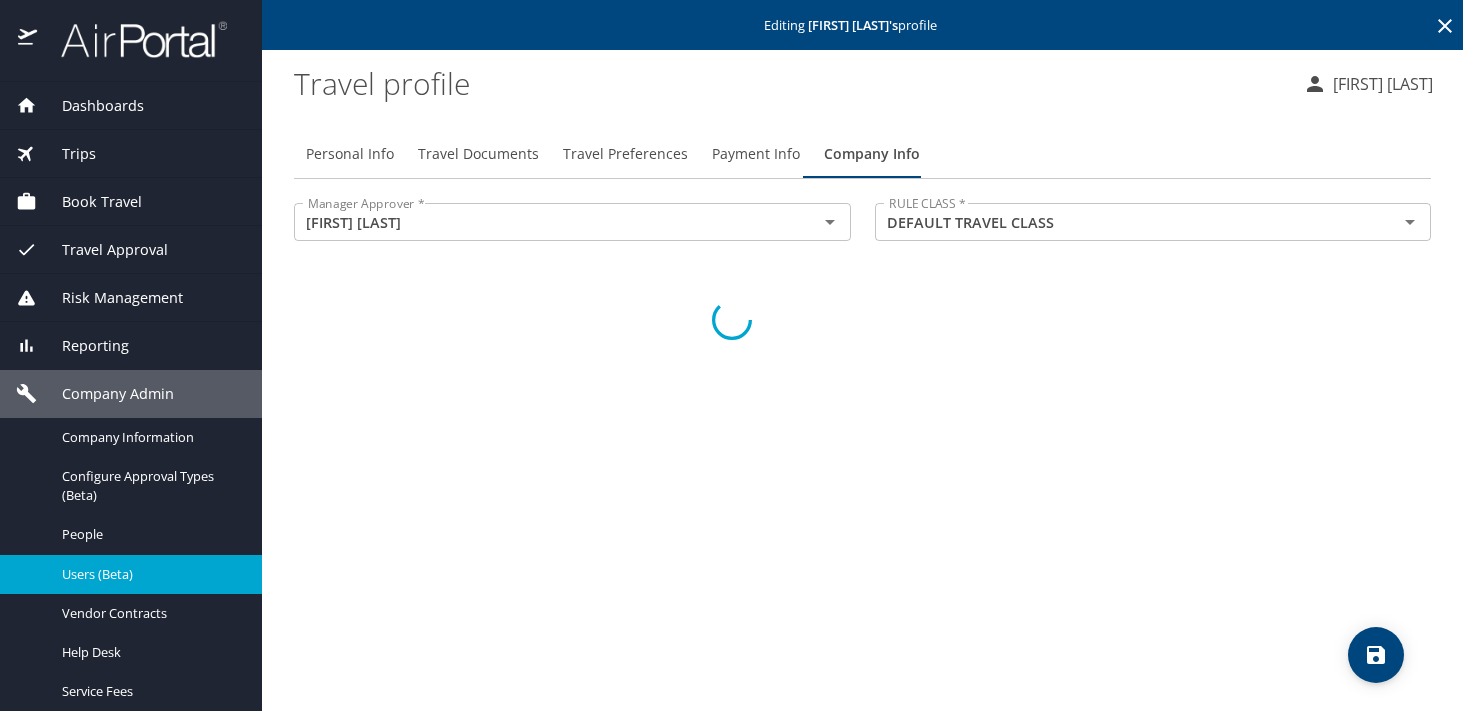 select on "US" 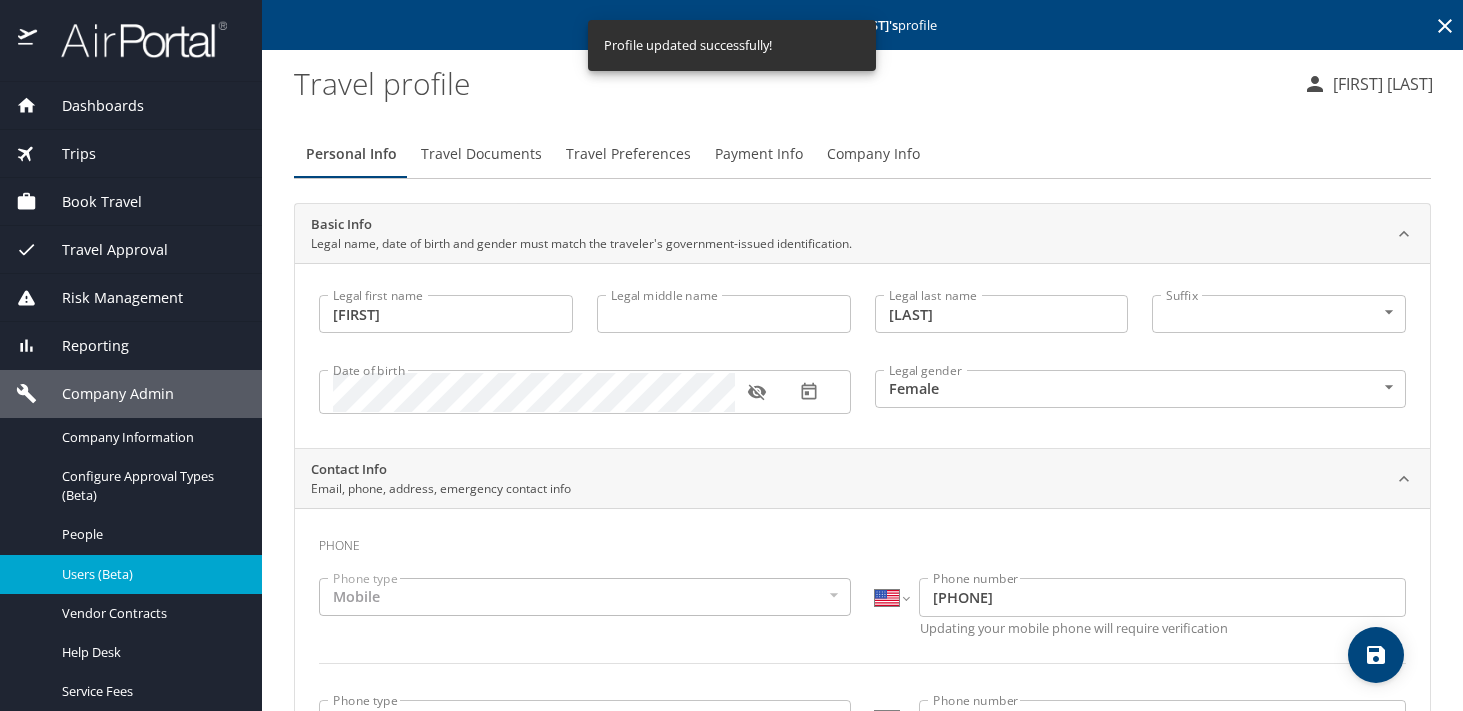 select on "US" 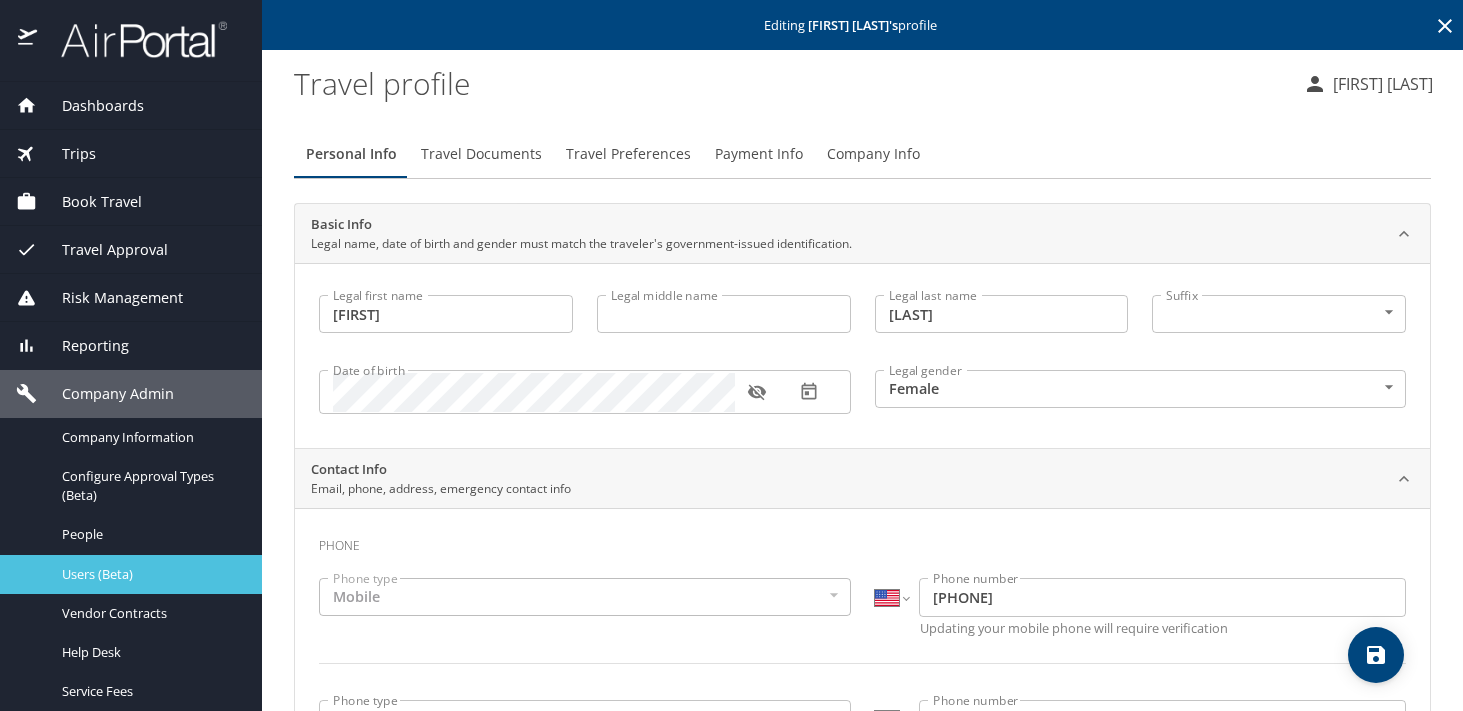 click on "Users (Beta)" at bounding box center (150, 574) 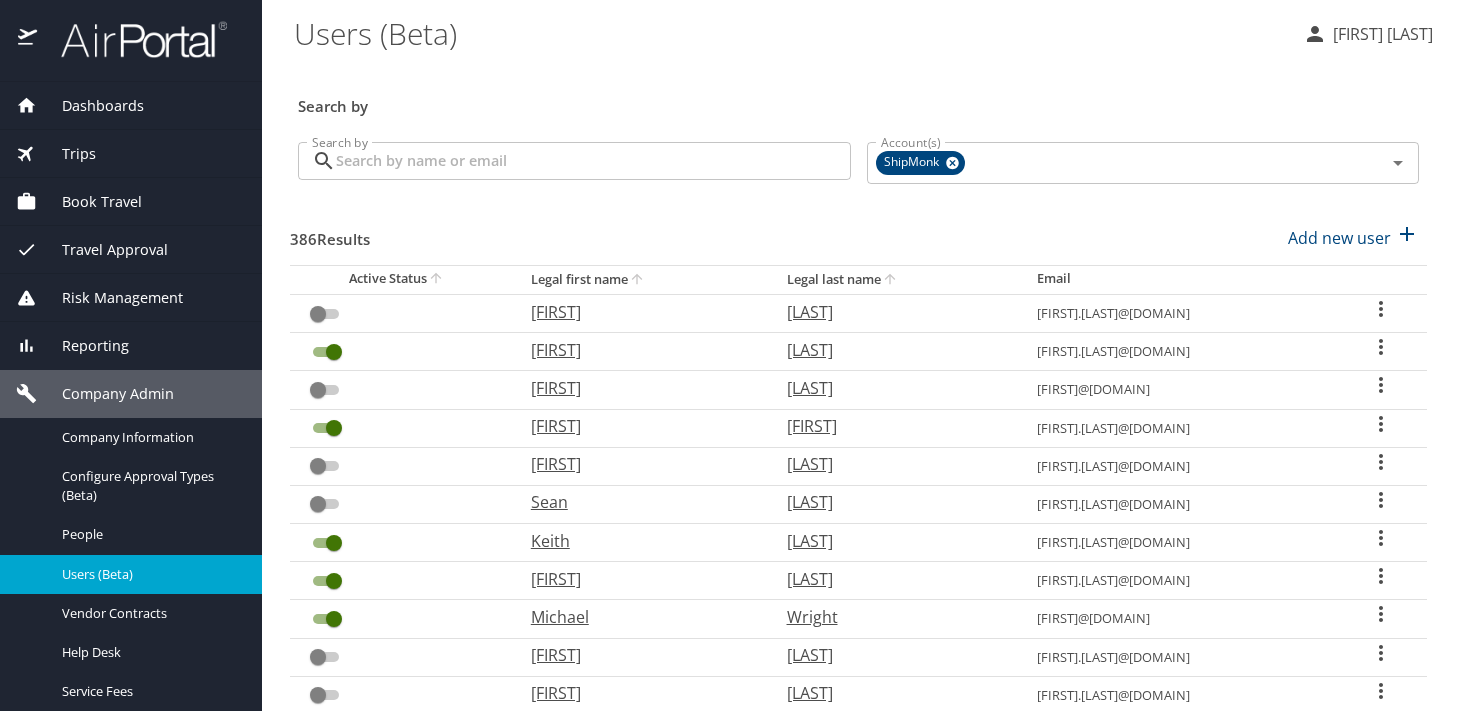 click on "Search by" at bounding box center (593, 161) 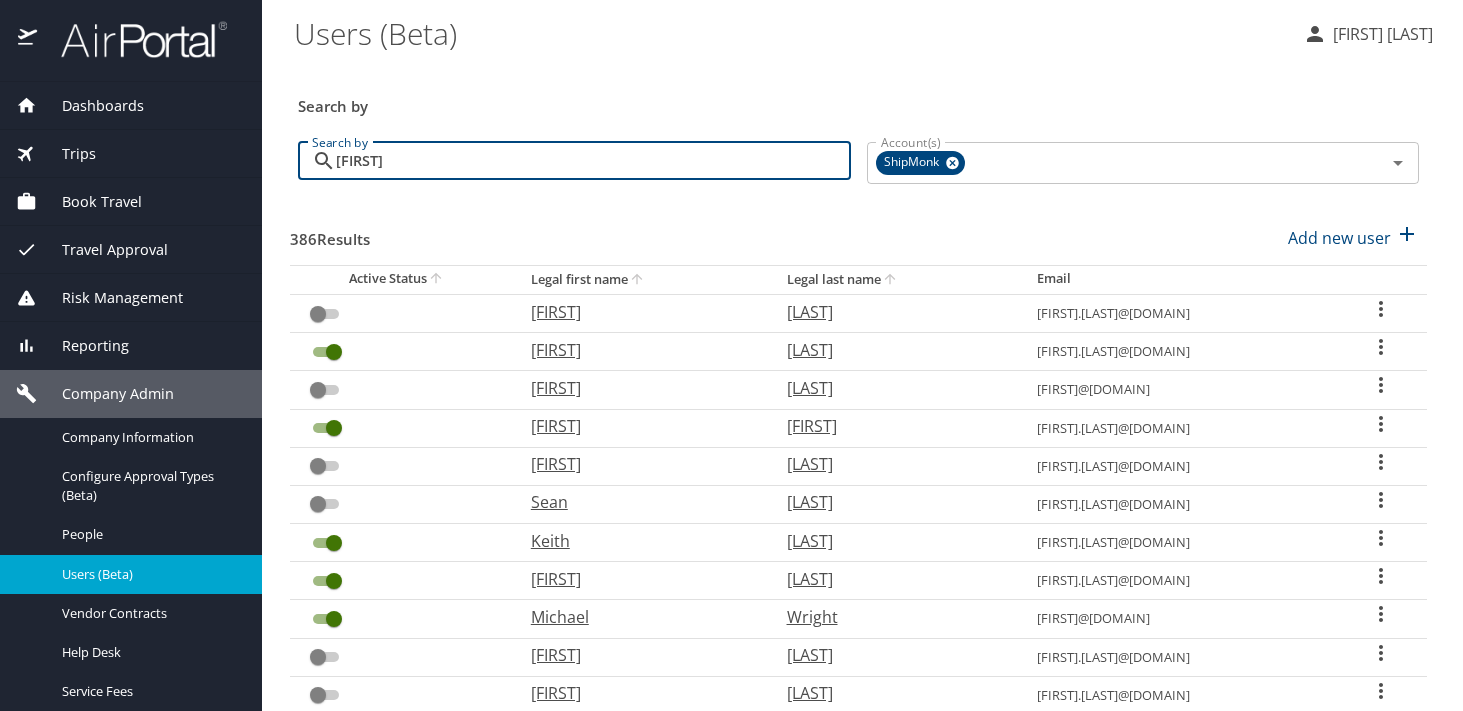 type on "[FIRST]" 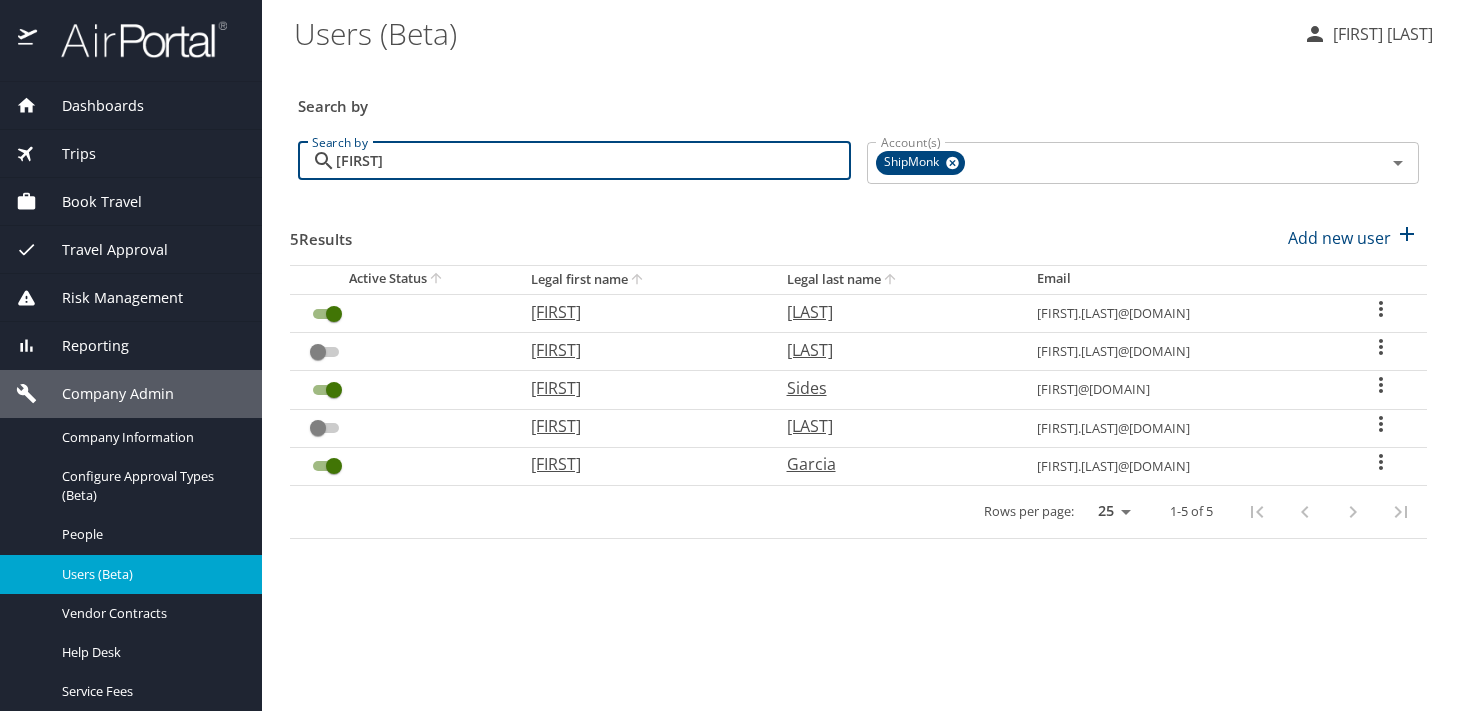 click on "Garcia" at bounding box center [892, 464] 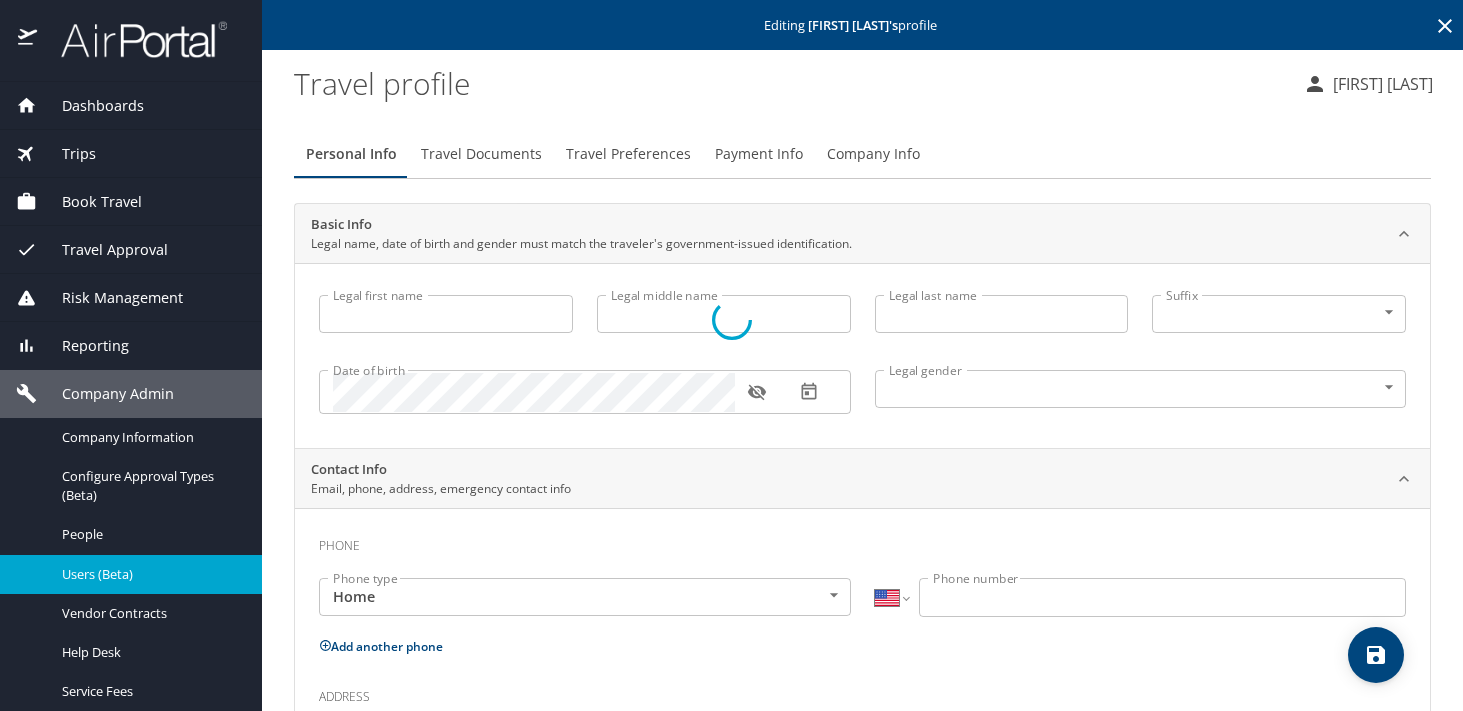 type on "[FIRST]" 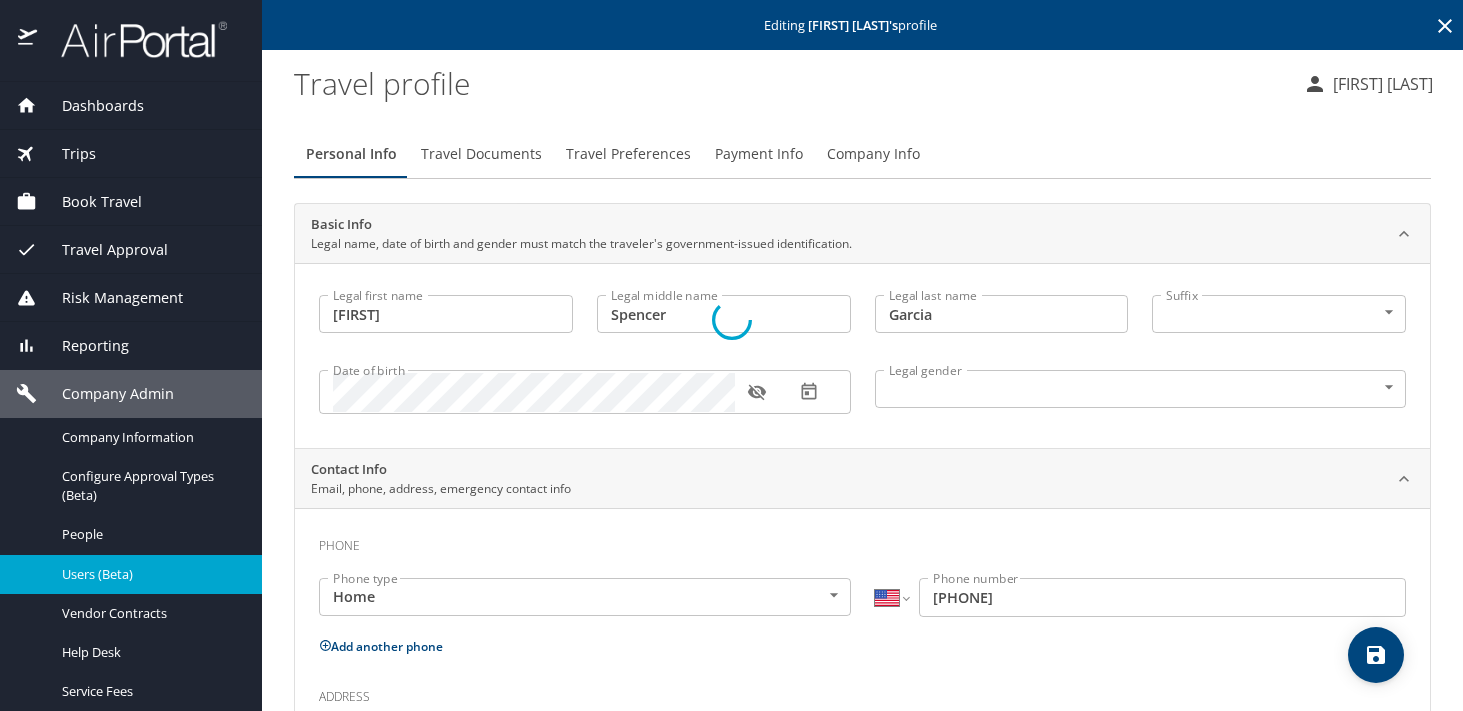 select on "US" 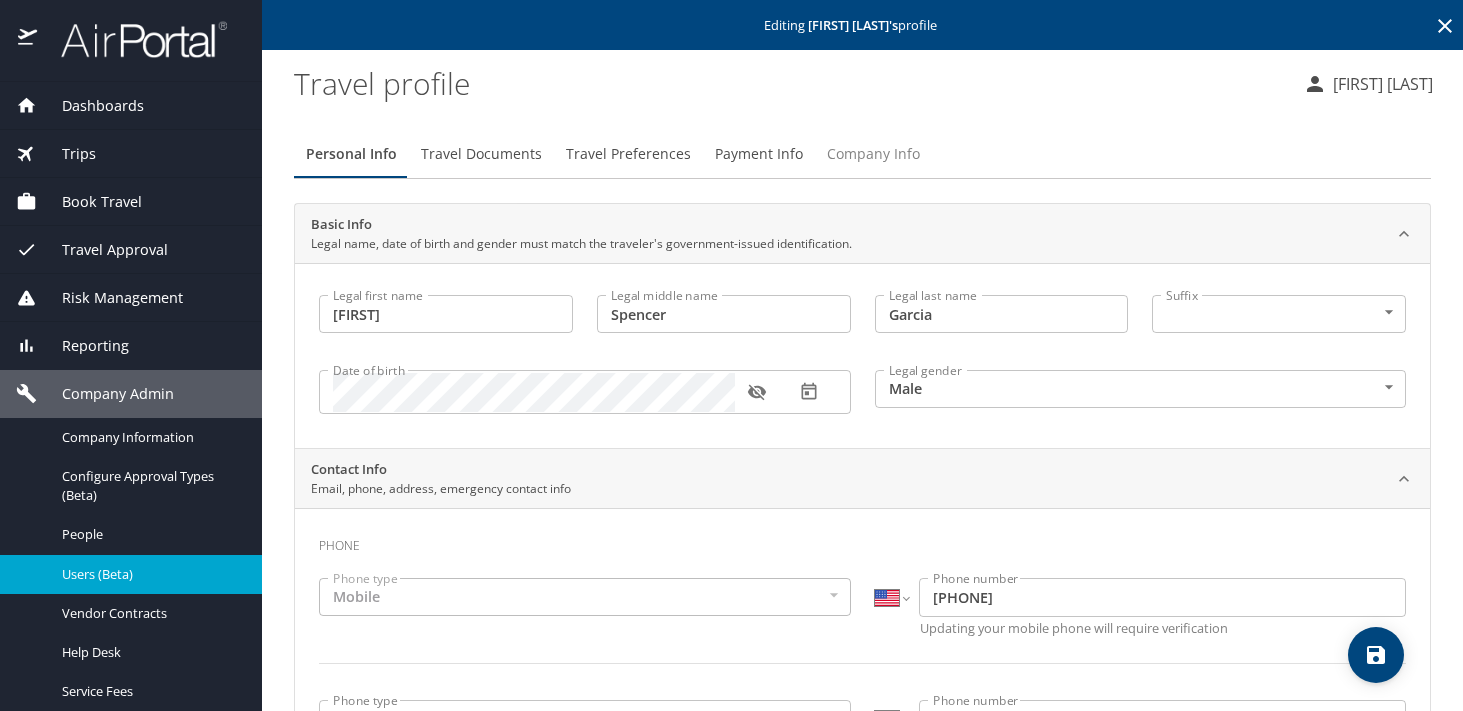 click on "Company Info" at bounding box center [873, 154] 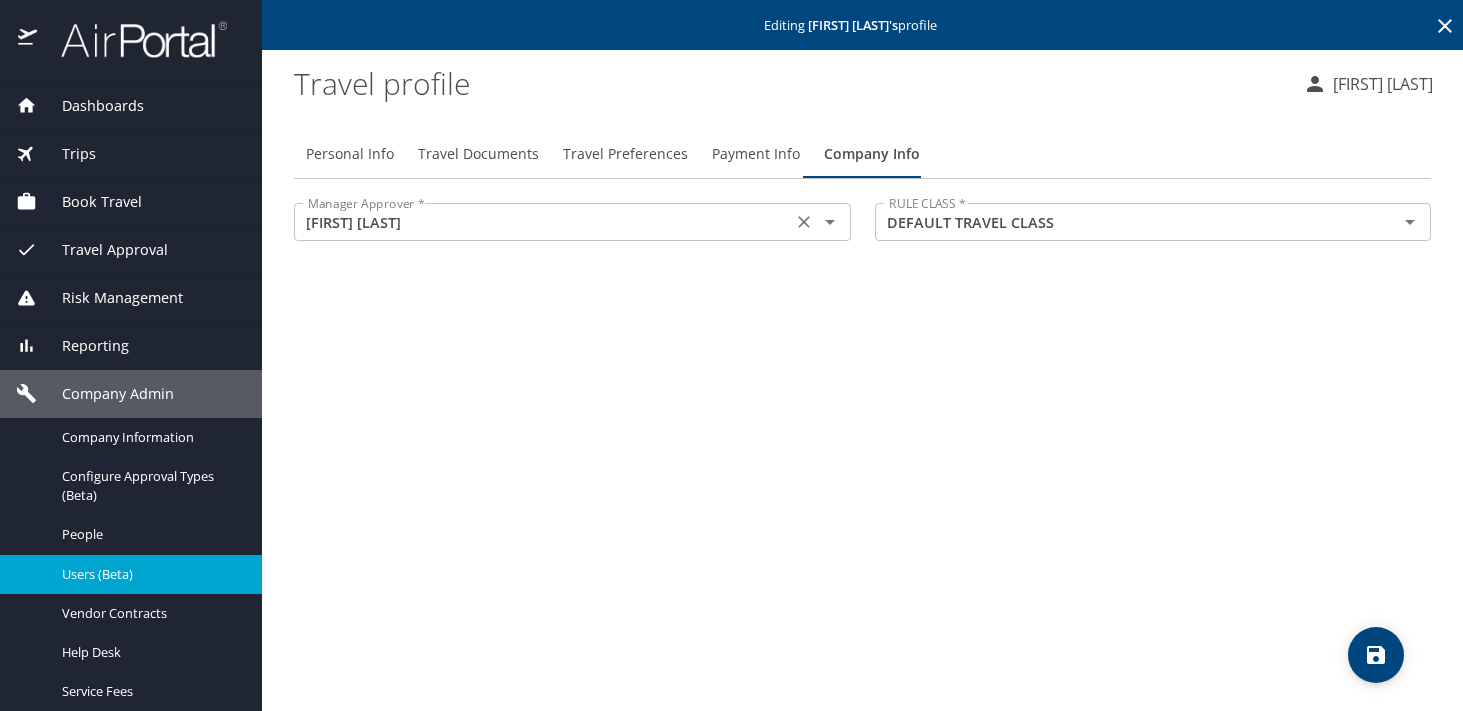 click on "[FIRST] [LAST]" at bounding box center [543, 222] 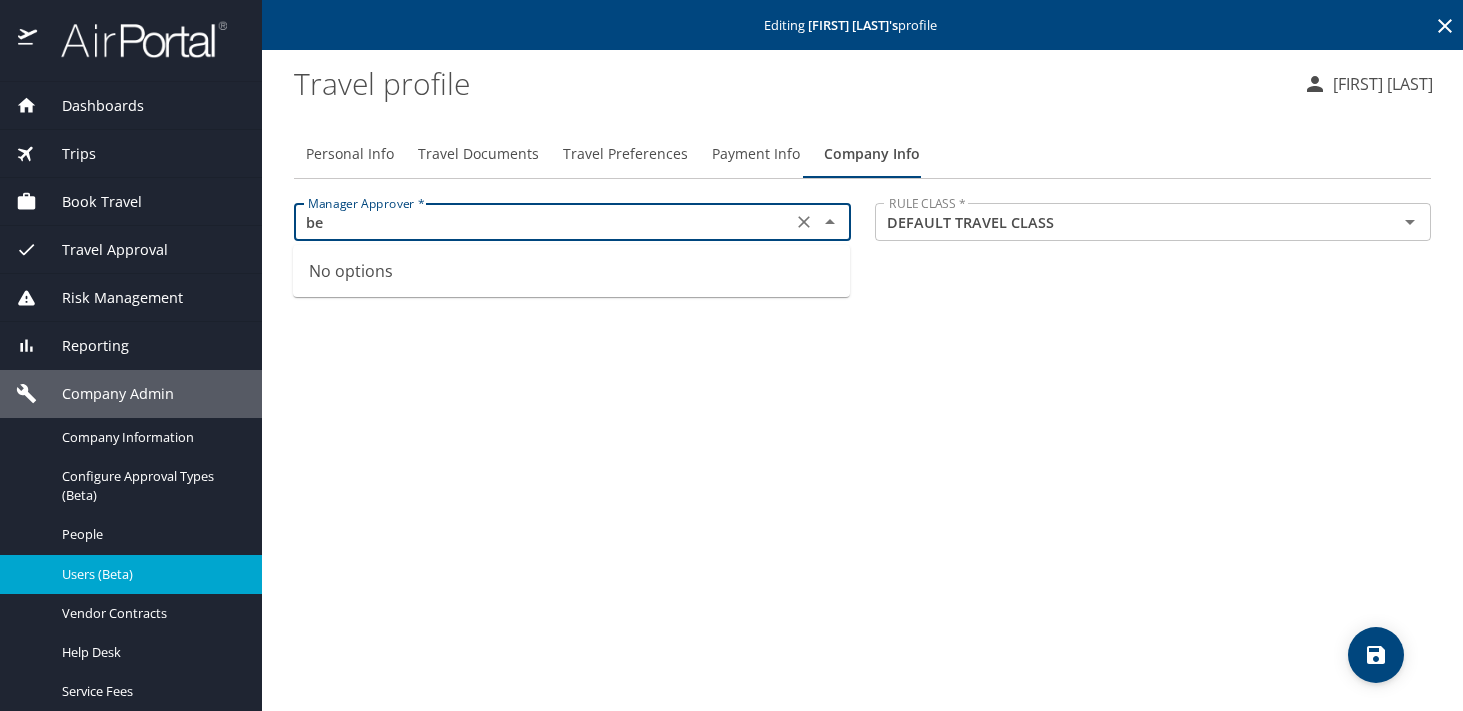 type on "b" 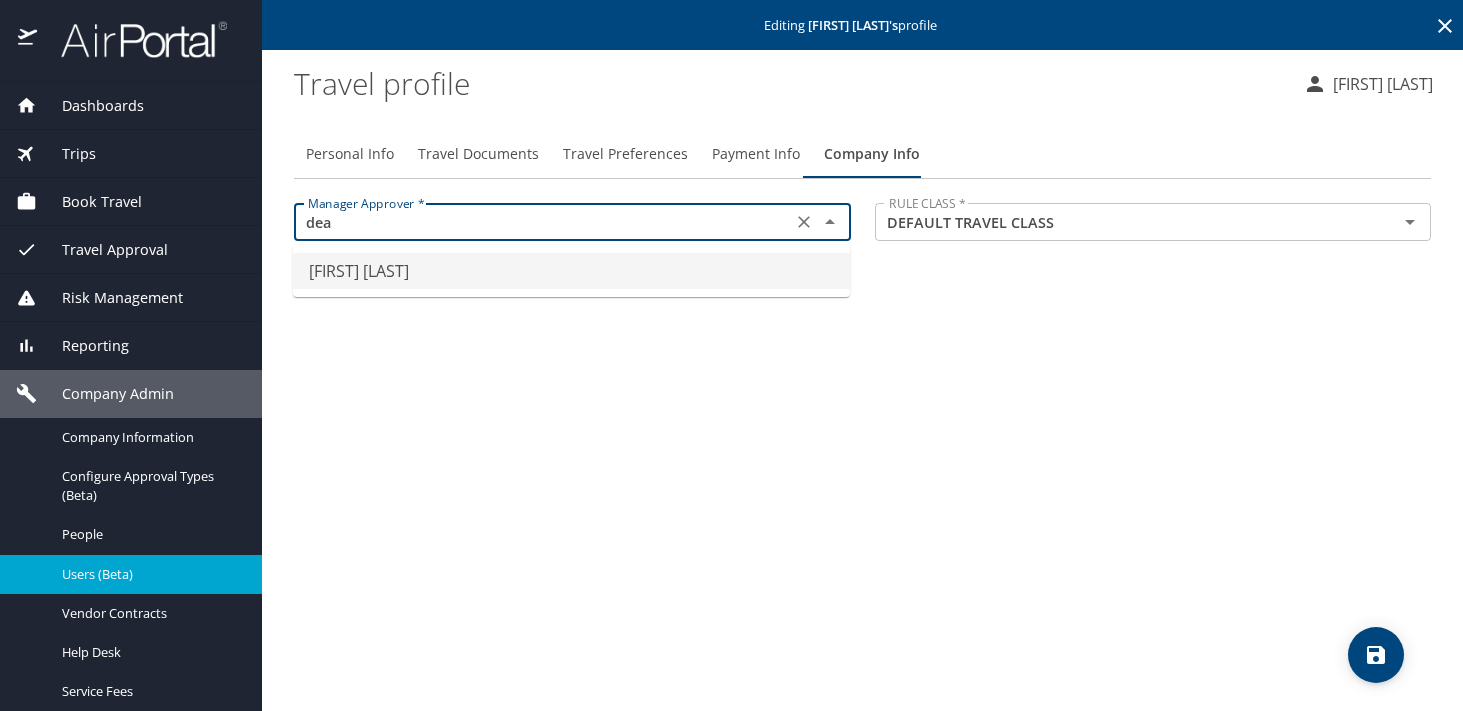 click on "[FIRST] [LAST]" at bounding box center (571, 271) 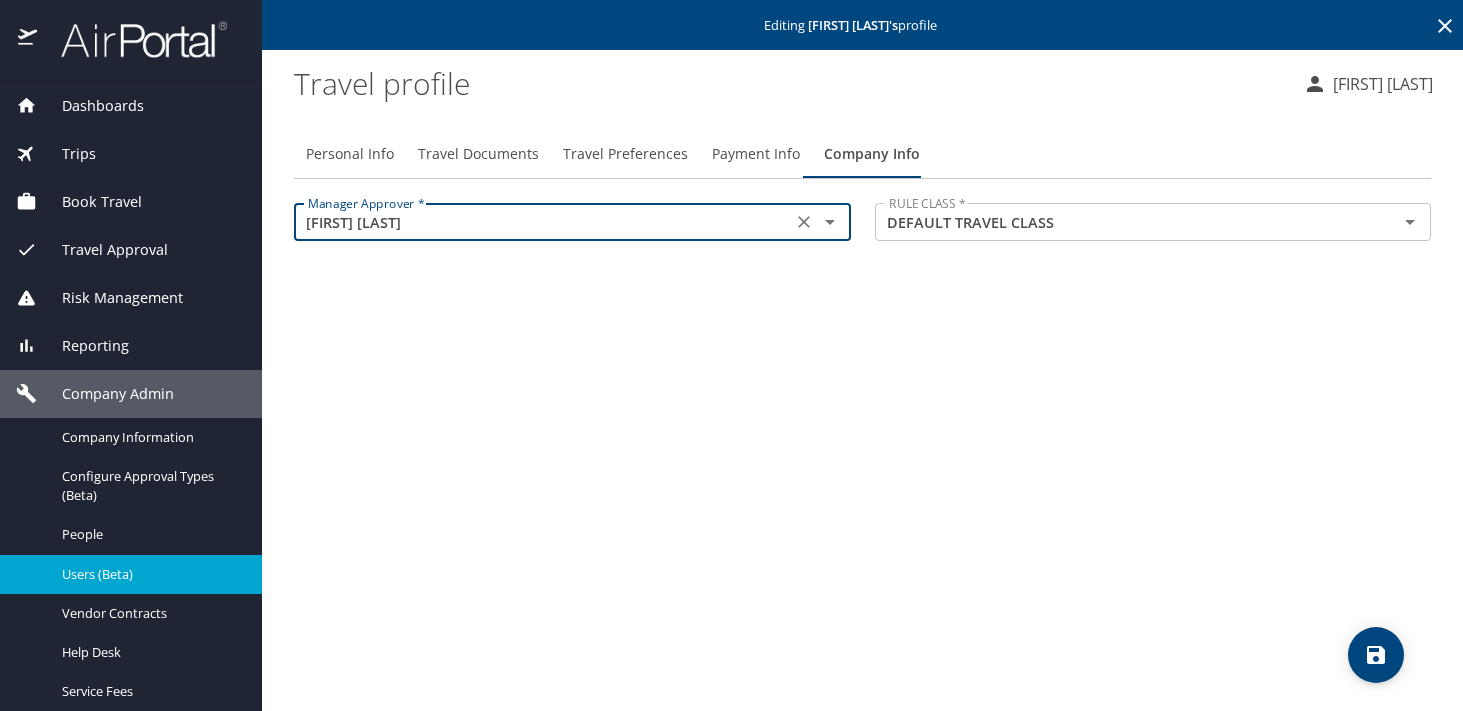 type on "[FIRST] [LAST]" 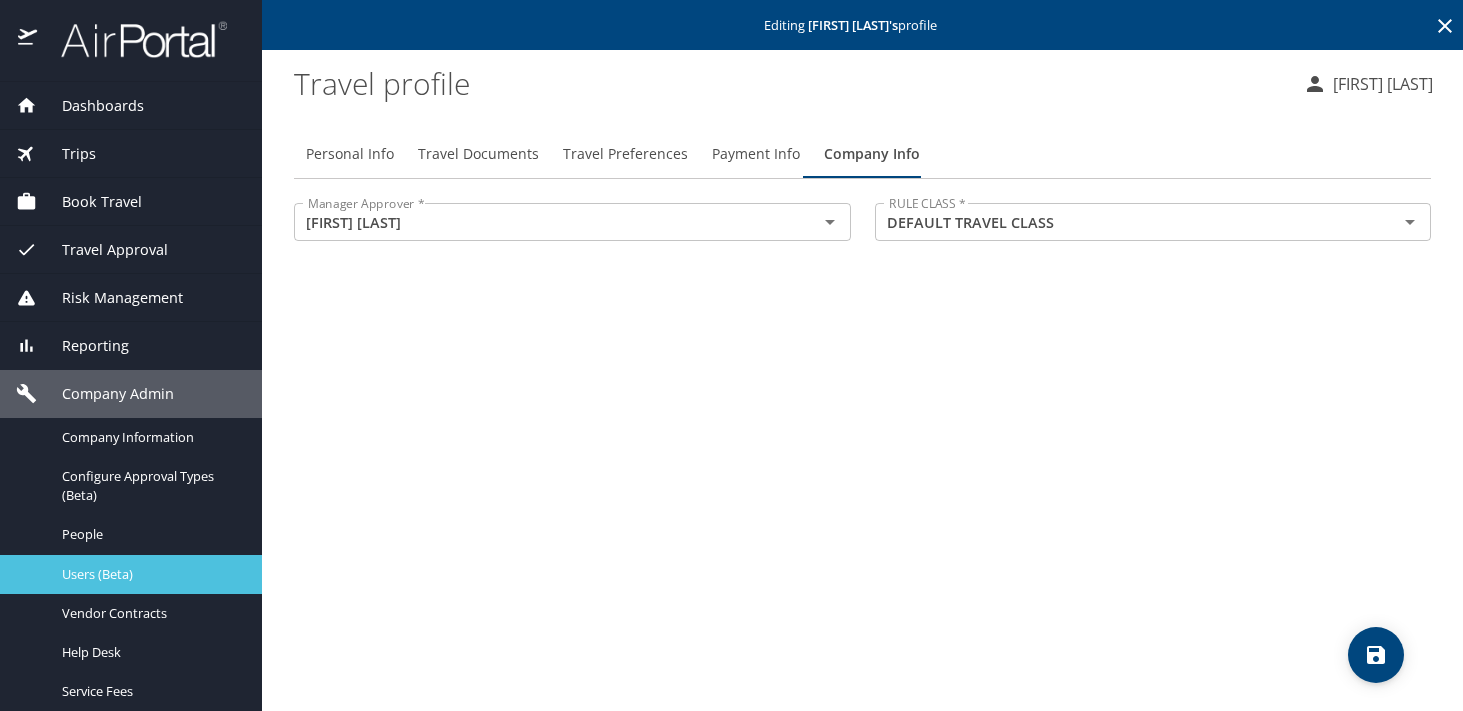 click on "Users (Beta)" at bounding box center (150, 574) 